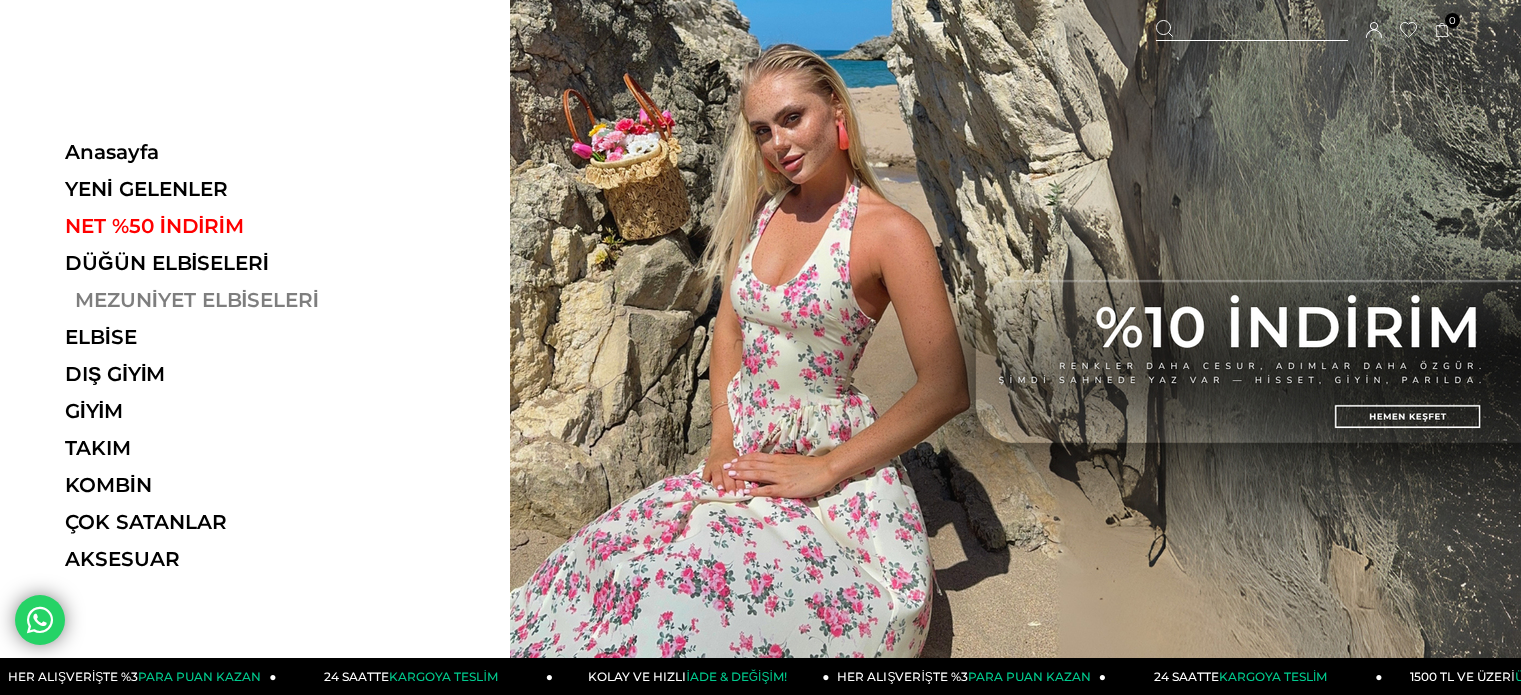 scroll, scrollTop: 0, scrollLeft: 0, axis: both 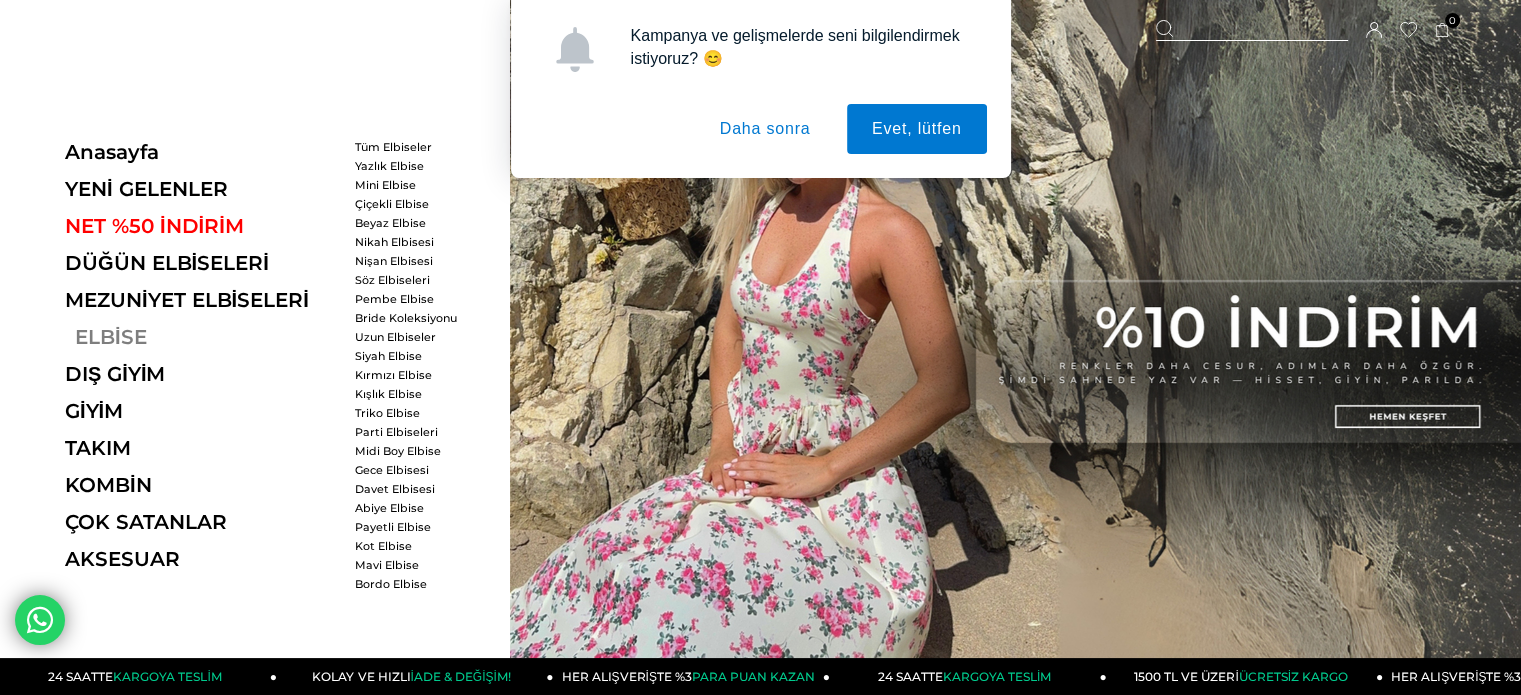 click on "ELBİSE" at bounding box center [202, 337] 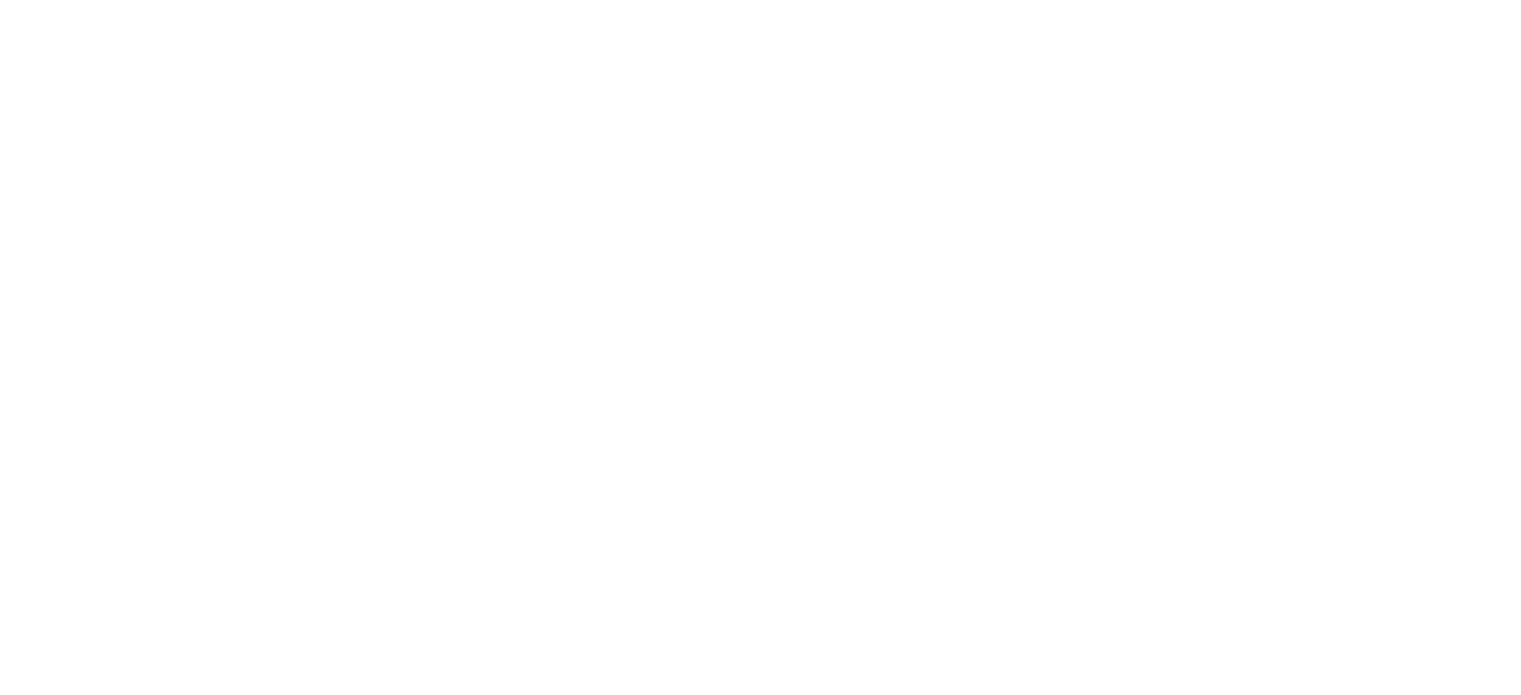 scroll, scrollTop: 0, scrollLeft: 0, axis: both 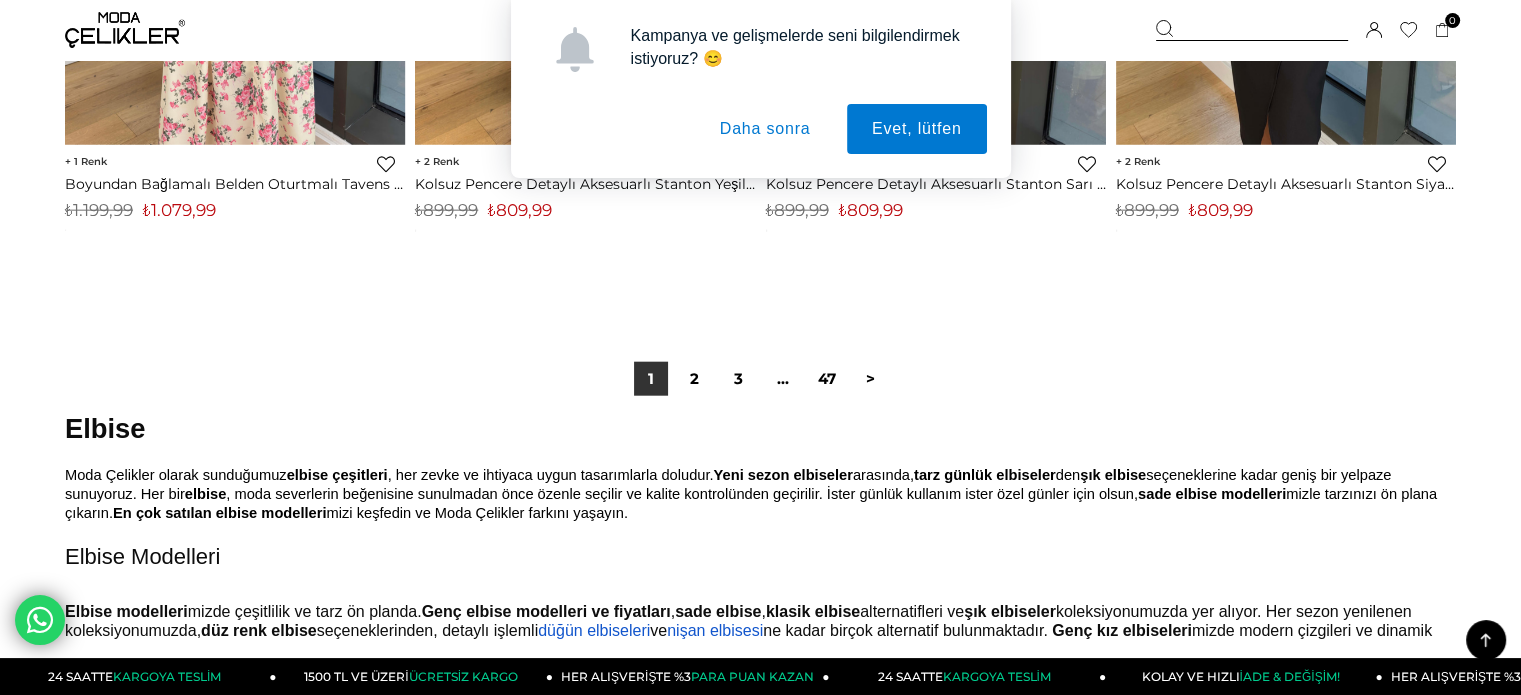 click on "Kampanya ve gelişmelerde seni bilgilendirmek istiyoruz? 😊 Evet, lütfen Daha sonra" at bounding box center (760, 89) 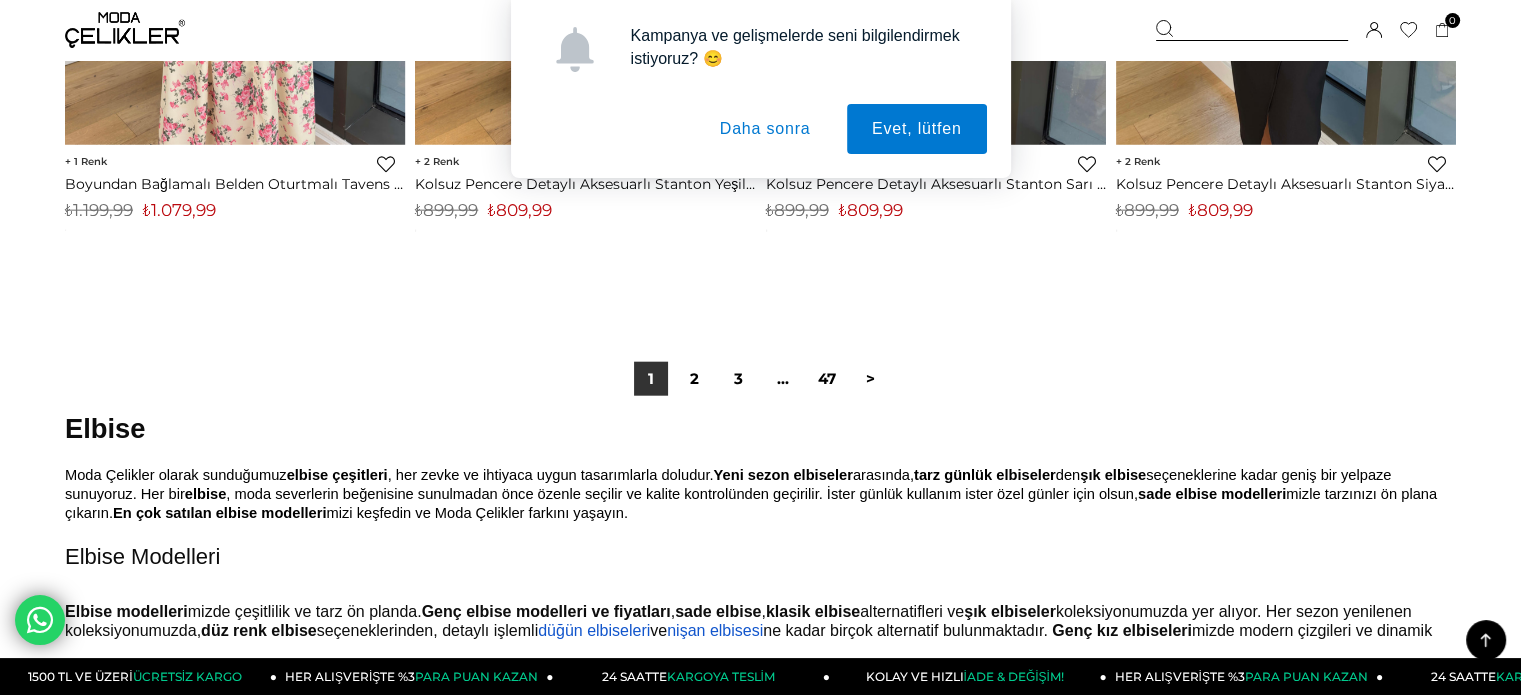 click on "Kampanya ve gelişmelerde seni bilgilendirmek istiyoruz? 😊 Evet, lütfen Daha sonra" at bounding box center (760, 89) 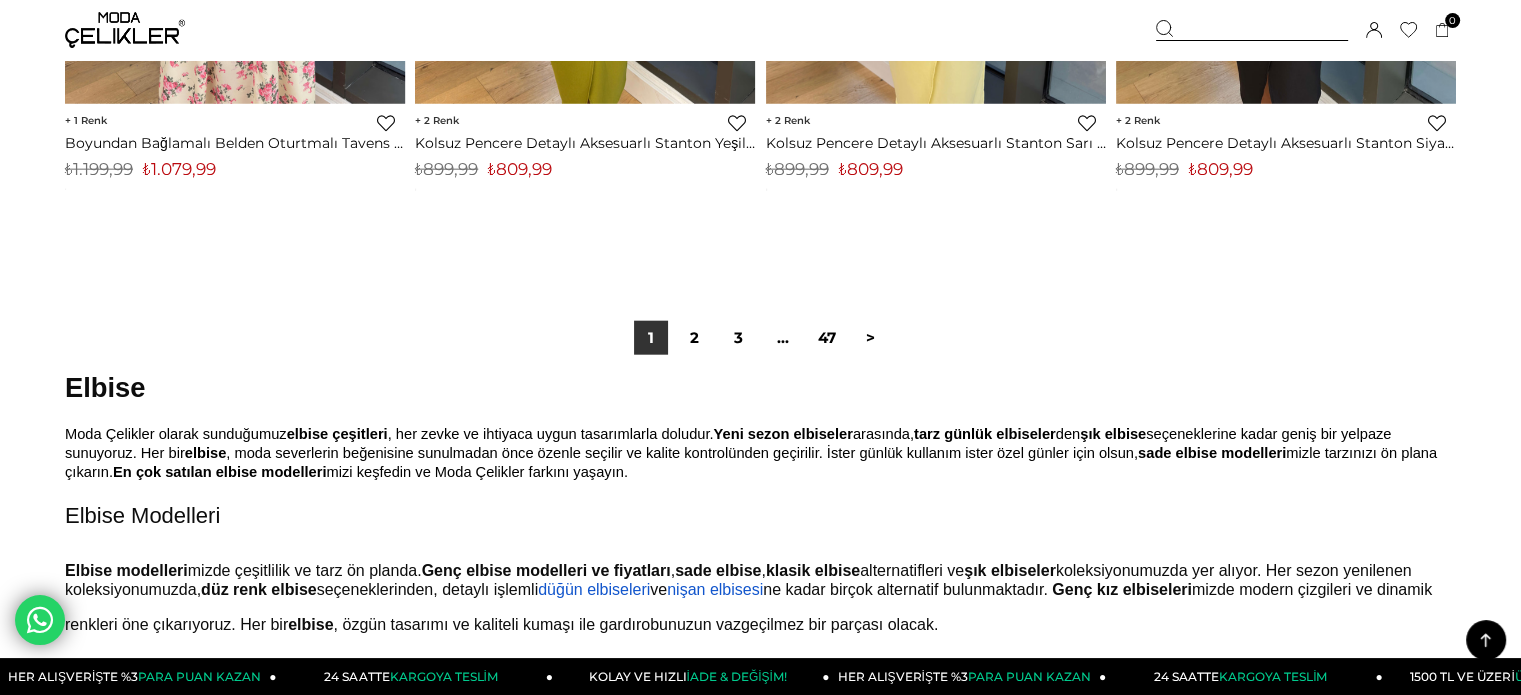 scroll, scrollTop: 0, scrollLeft: 0, axis: both 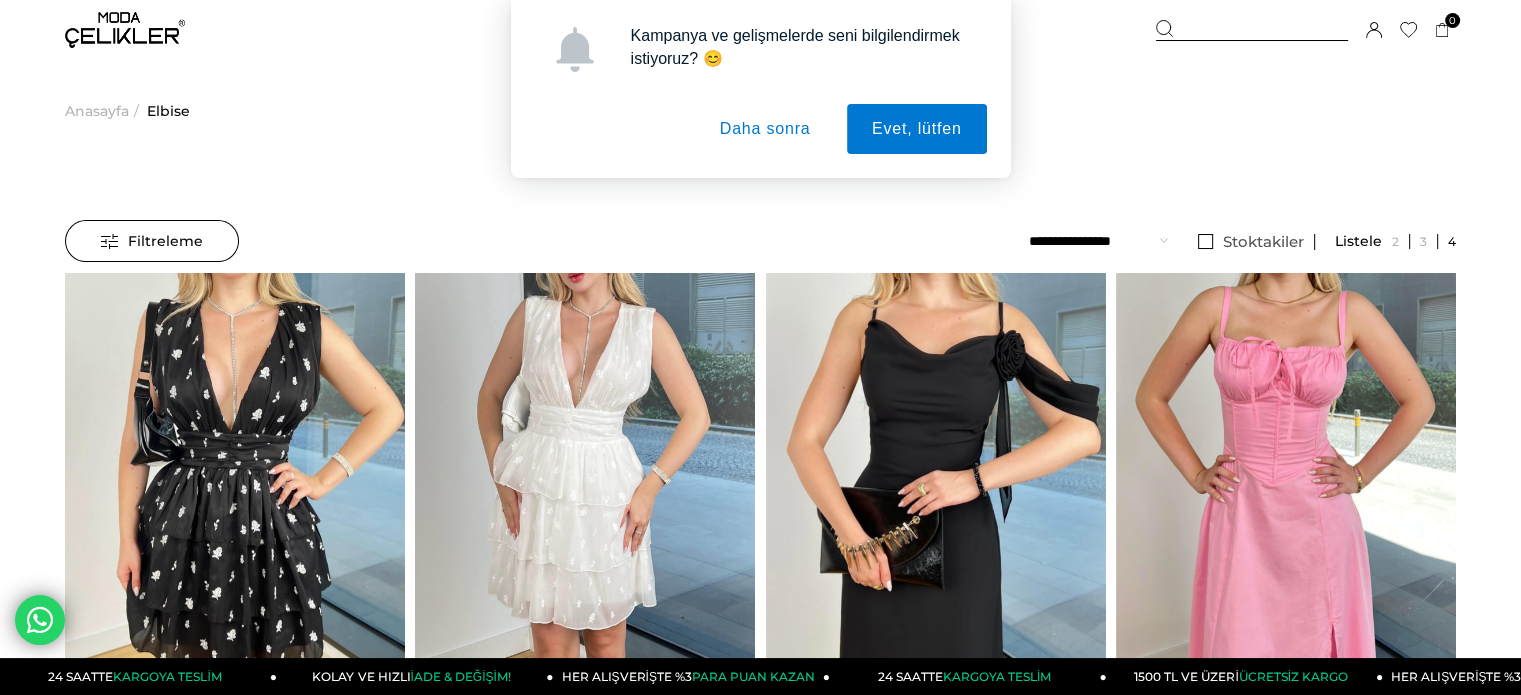 click on "Kampanya ve gelişmelerde seni bilgilendirmek istiyoruz? 😊 Evet, lütfen Daha sonra" at bounding box center (760, 89) 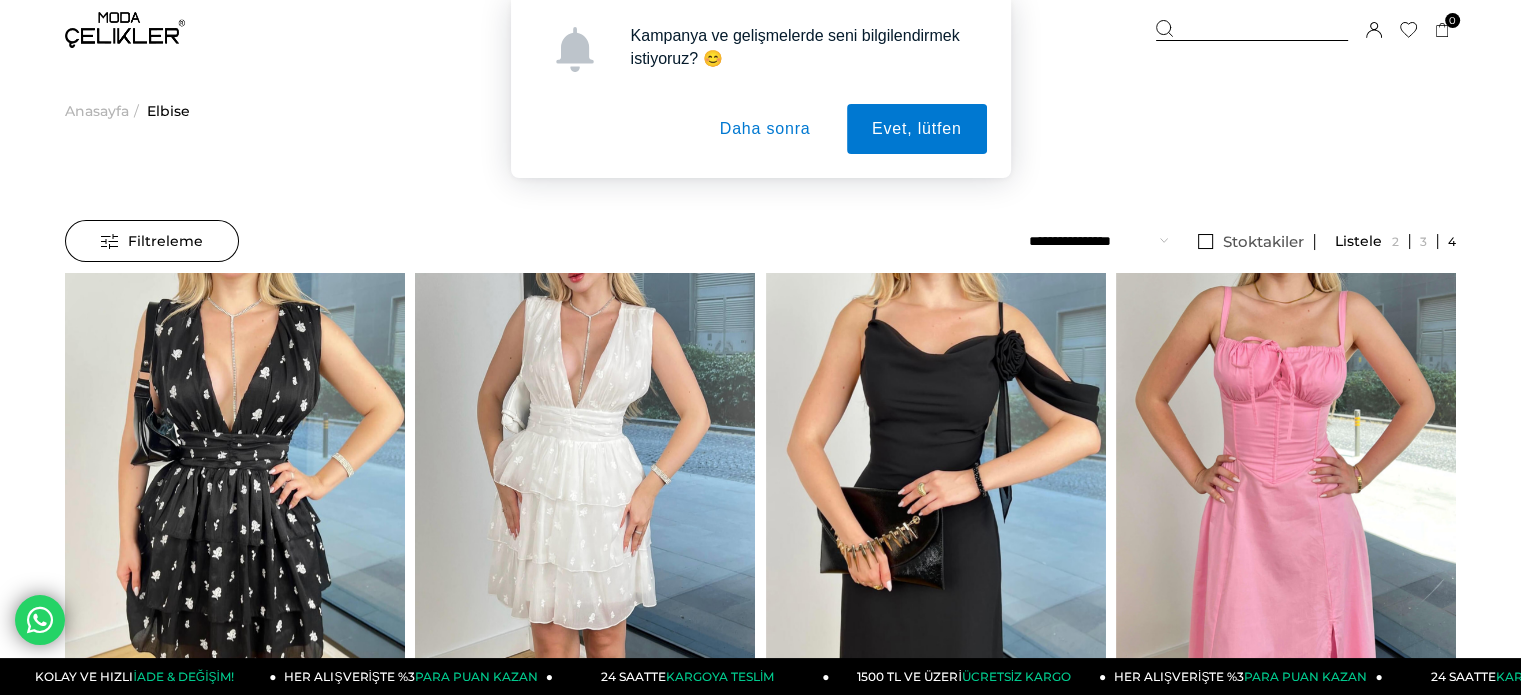 click on "Kampanya ve gelişmelerde seni bilgilendirmek istiyoruz? 😊 Evet, lütfen Daha sonra" at bounding box center [760, 89] 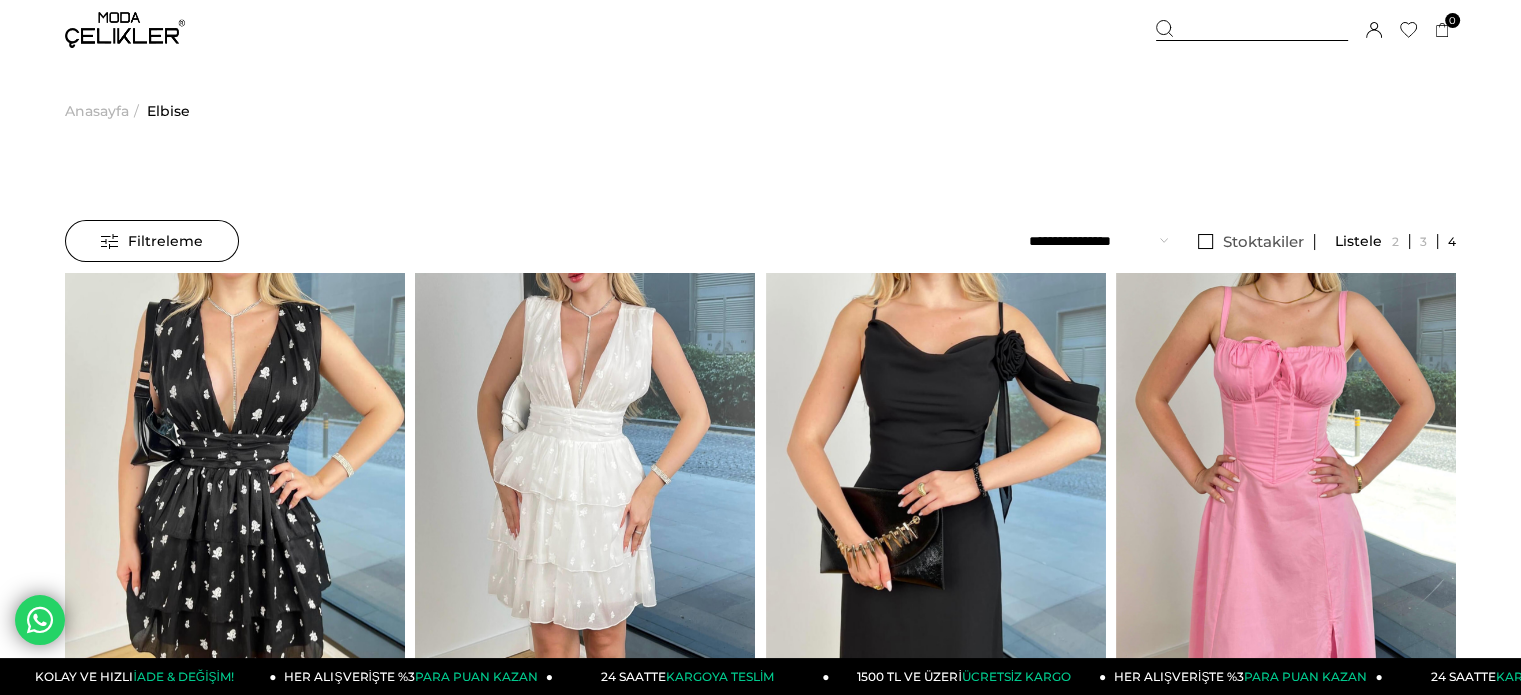 click on "Anasayfa" at bounding box center [97, 111] 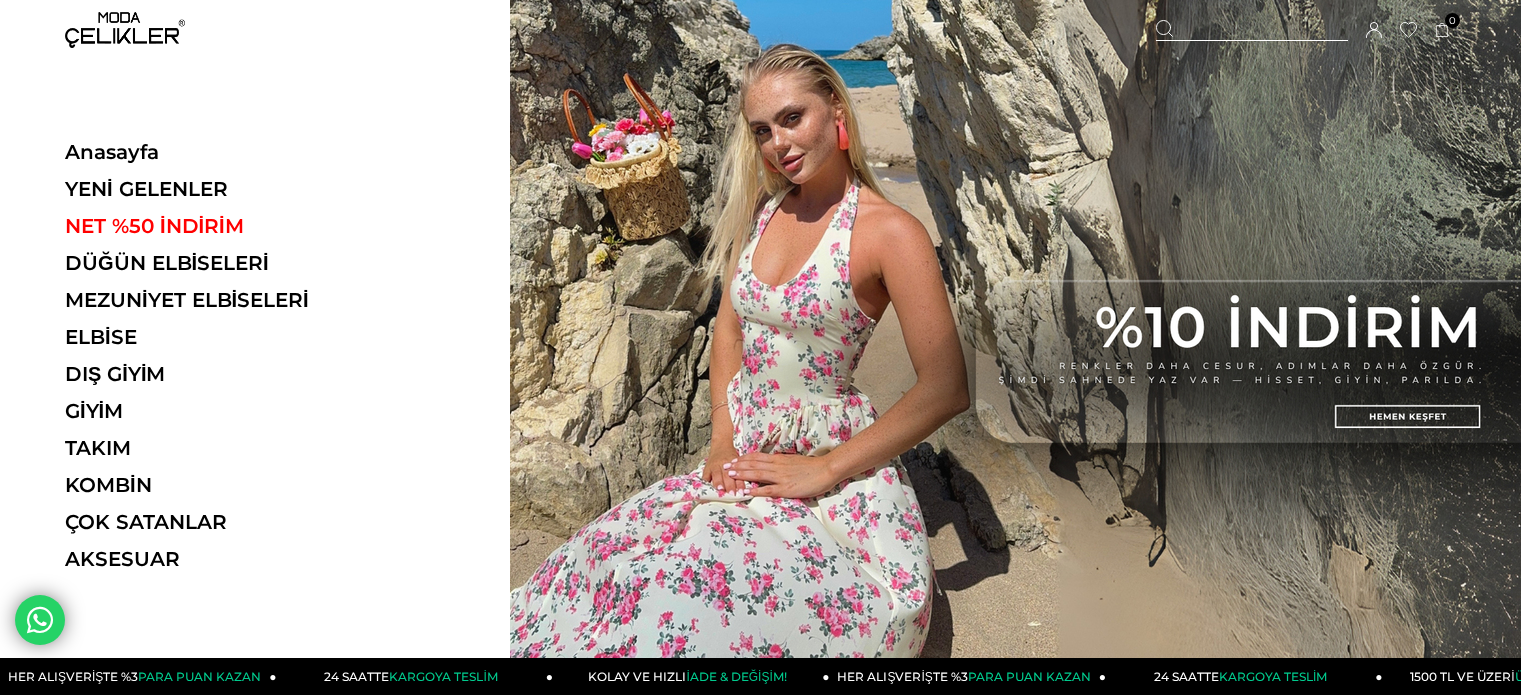 scroll, scrollTop: 0, scrollLeft: 0, axis: both 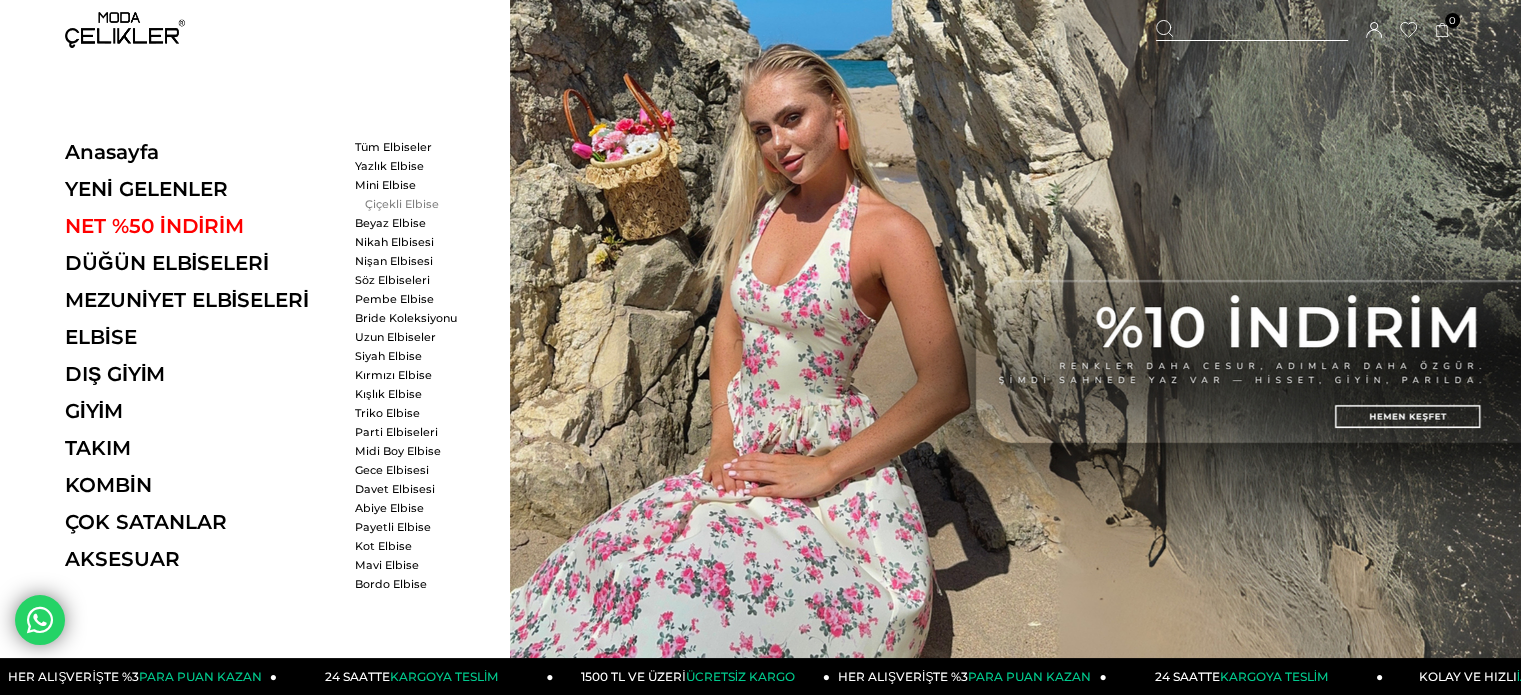 click on "Çiçekli Elbise" at bounding box center (412, 204) 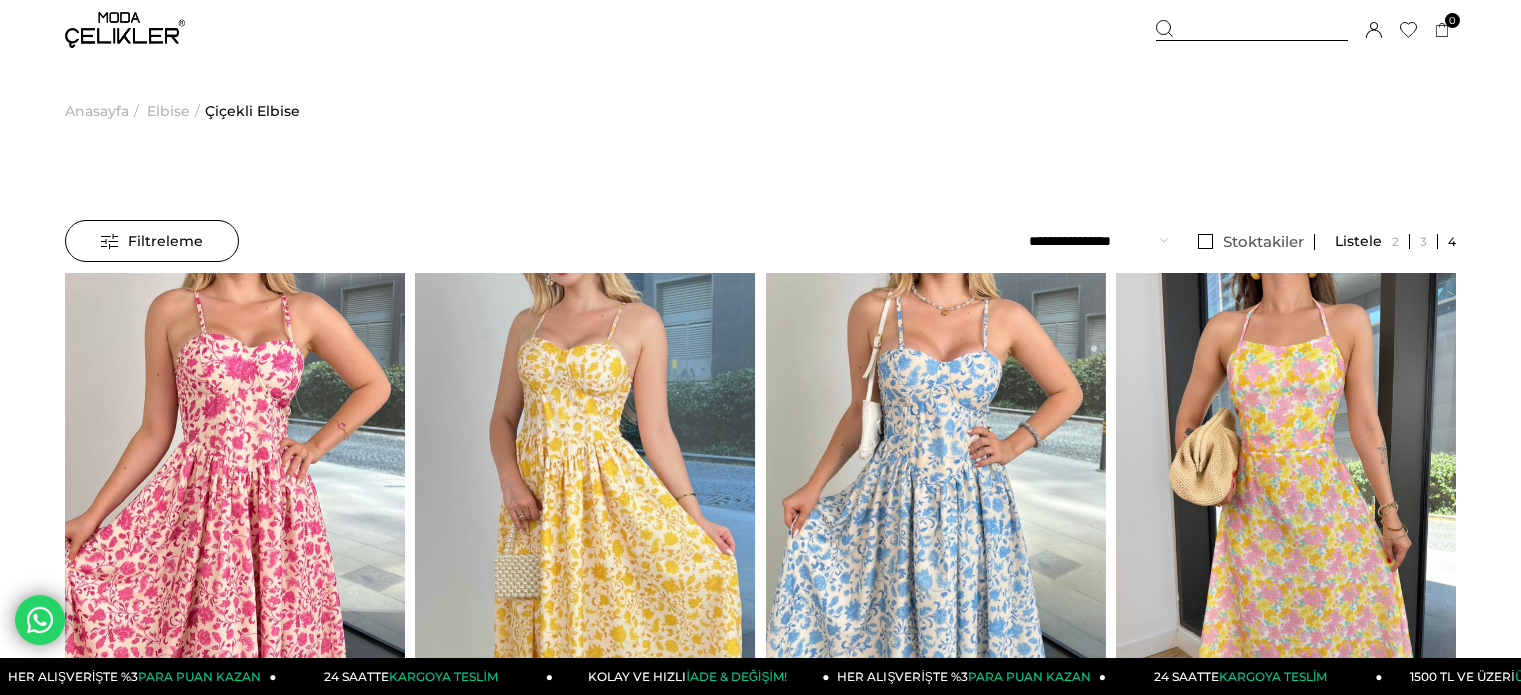 scroll, scrollTop: 0, scrollLeft: 0, axis: both 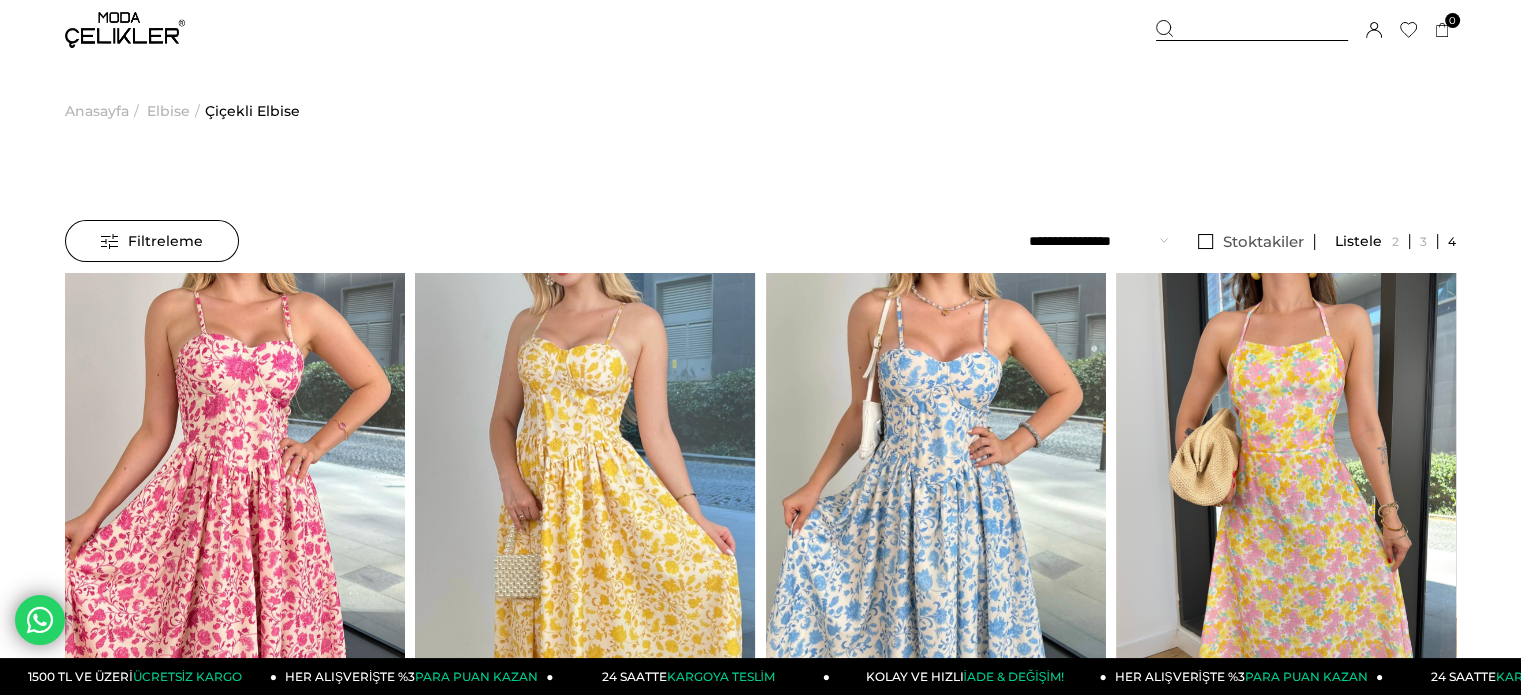click on "Anasayfa" at bounding box center (97, 111) 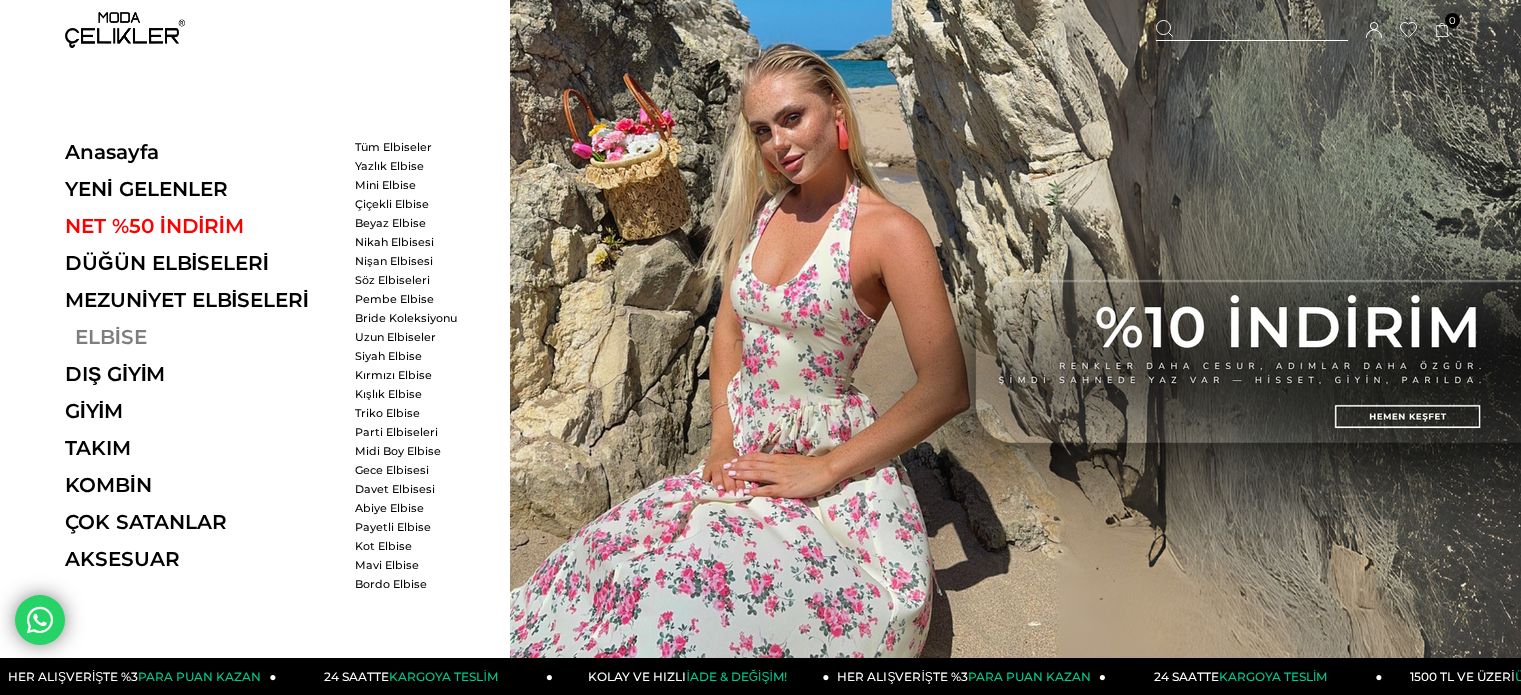 scroll, scrollTop: 0, scrollLeft: 0, axis: both 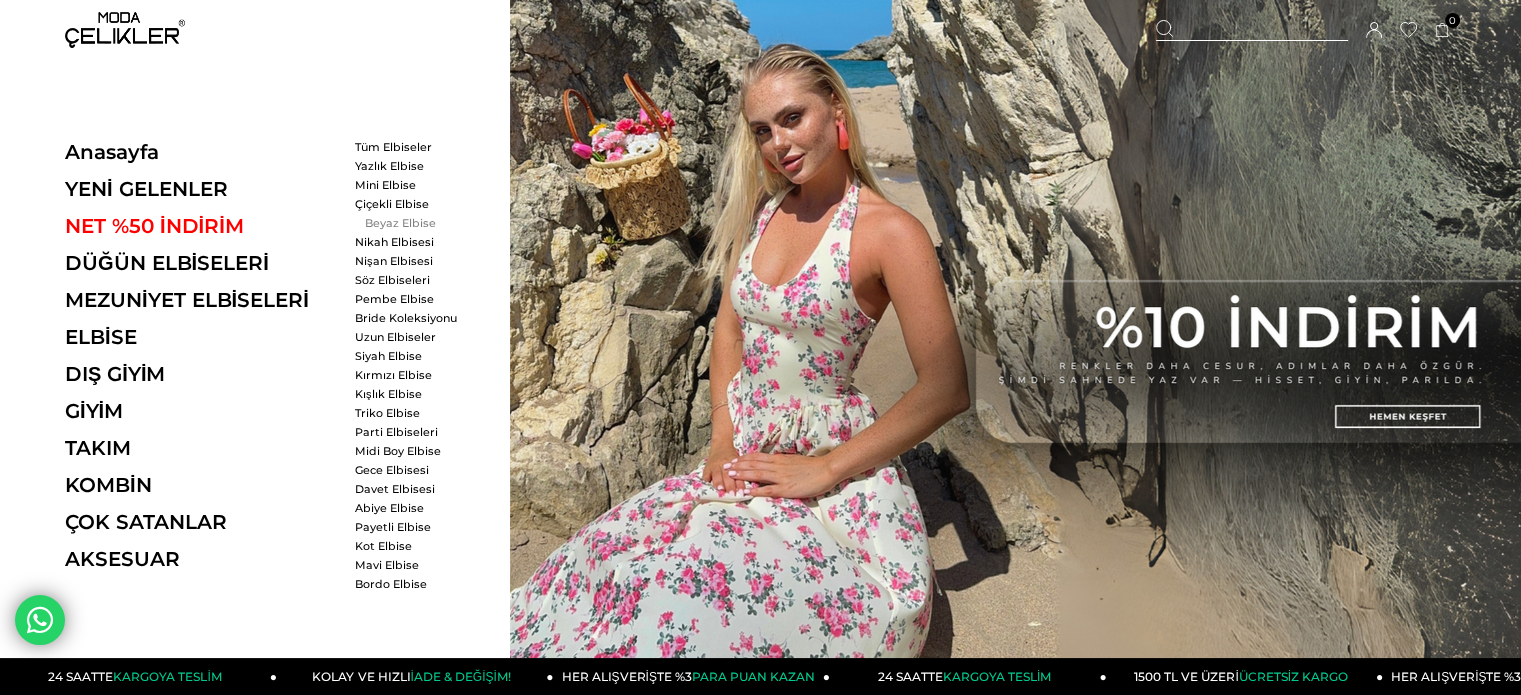 click on "Beyaz Elbise" at bounding box center (412, 223) 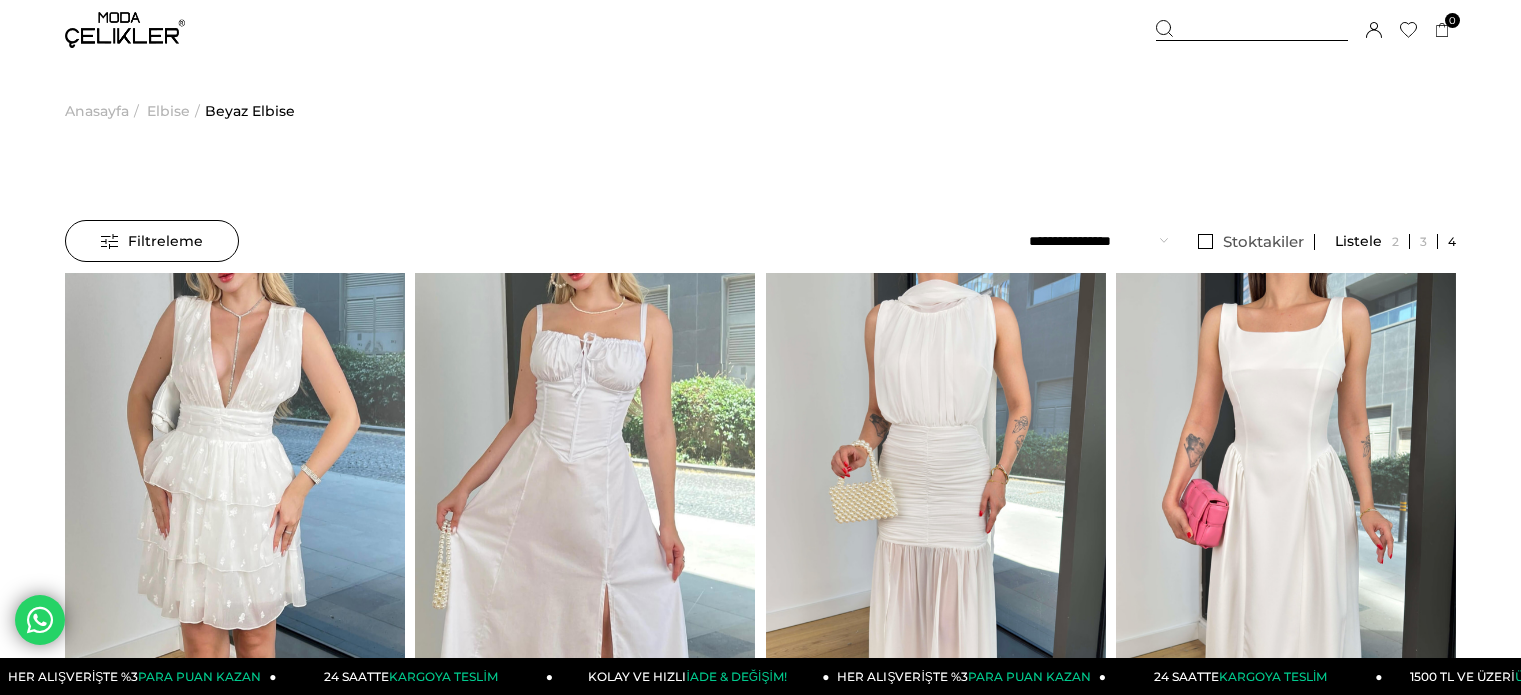 scroll, scrollTop: 0, scrollLeft: 0, axis: both 